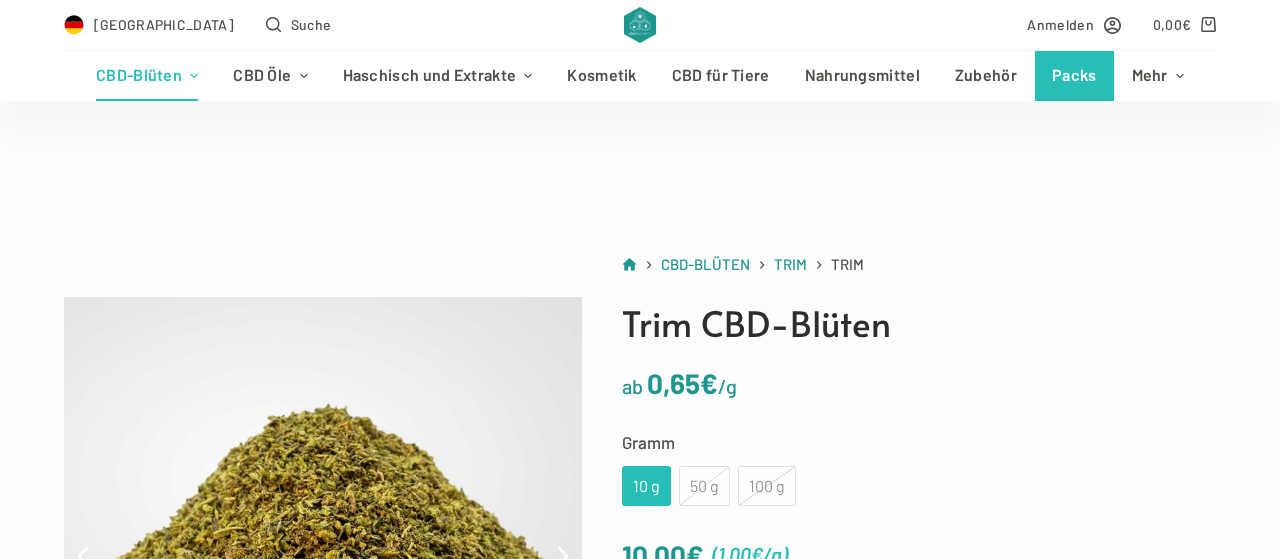 scroll, scrollTop: 345, scrollLeft: 0, axis: vertical 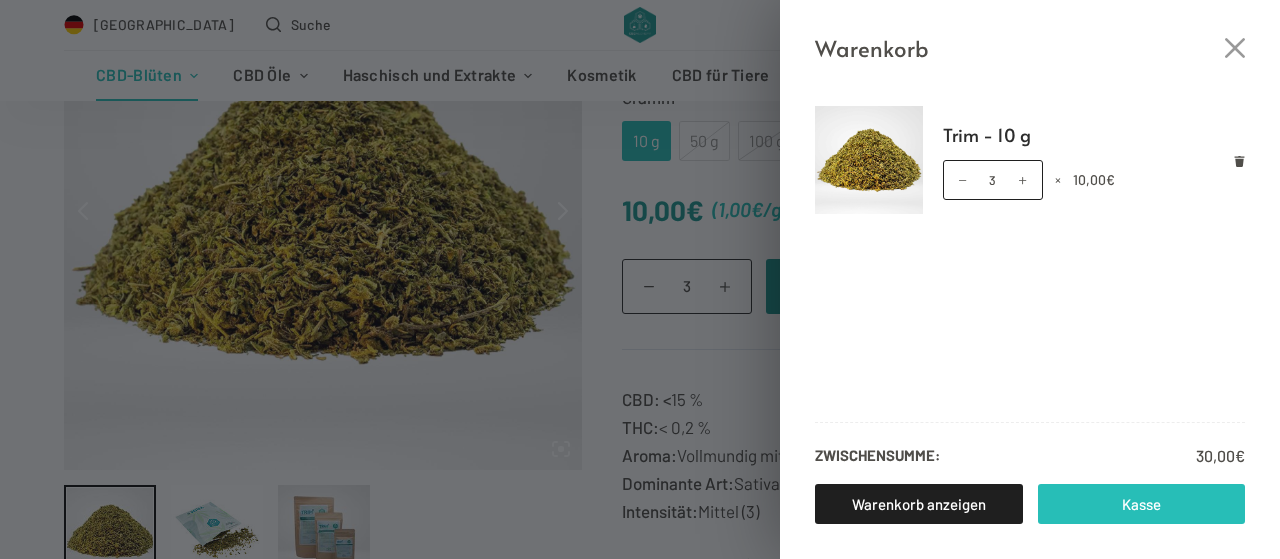 click on "Kasse" at bounding box center (1142, 504) 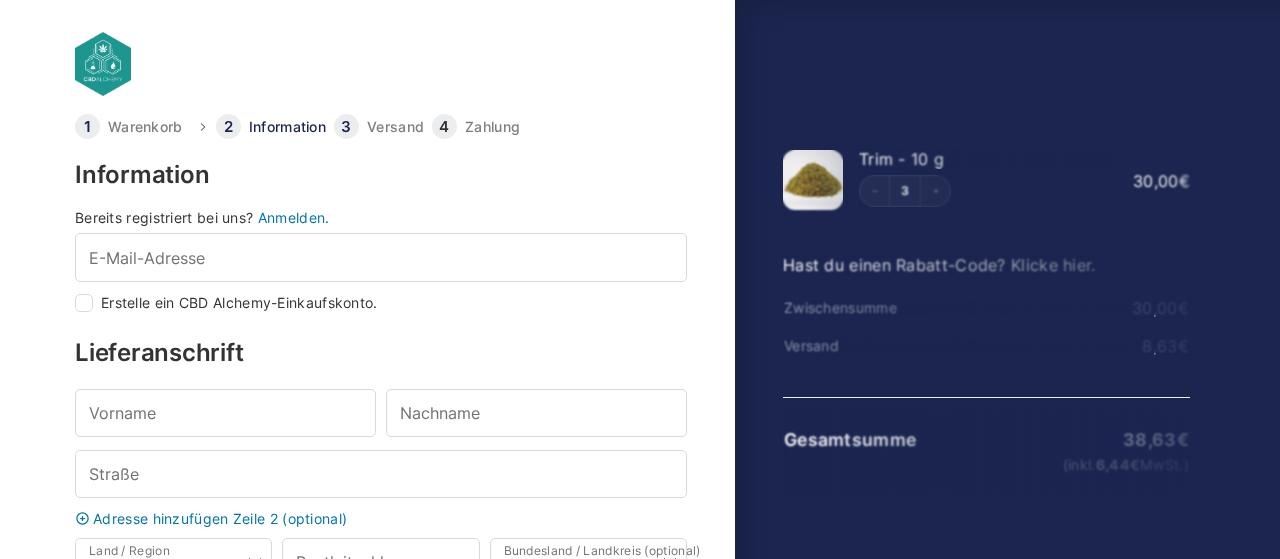 scroll, scrollTop: 0, scrollLeft: 0, axis: both 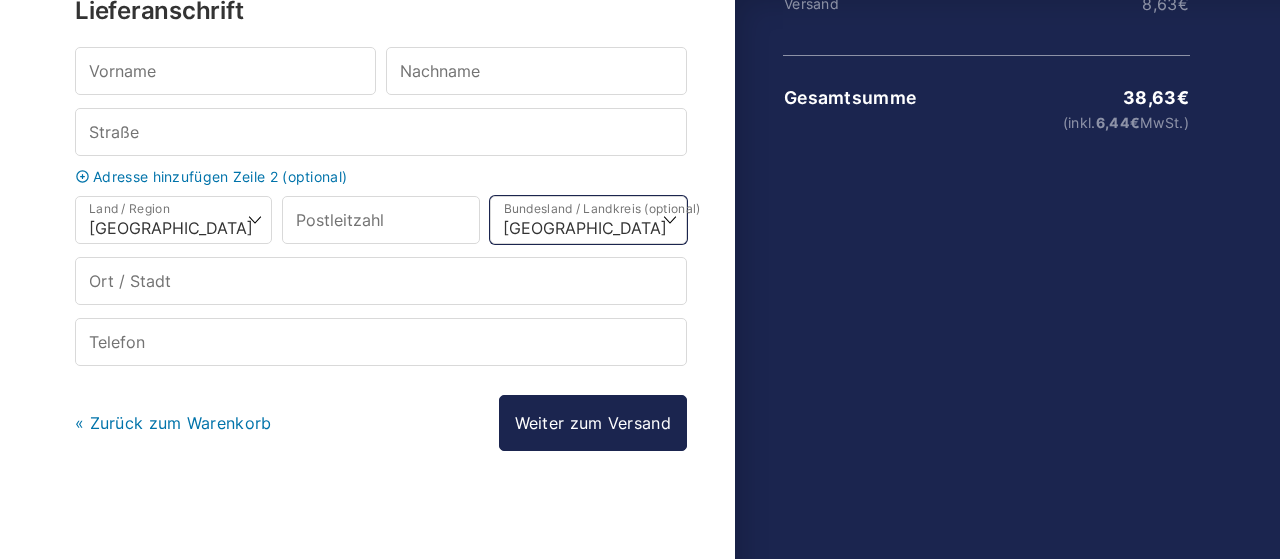 click on "Wähle eine Option… [GEOGRAPHIC_DATA] [GEOGRAPHIC_DATA] [GEOGRAPHIC_DATA] [GEOGRAPHIC_DATA] [GEOGRAPHIC_DATA] [GEOGRAPHIC_DATA] [GEOGRAPHIC_DATA] [GEOGRAPHIC_DATA] [GEOGRAPHIC_DATA] [GEOGRAPHIC_DATA] [GEOGRAPHIC_DATA] [GEOGRAPHIC_DATA] [GEOGRAPHIC_DATA] [GEOGRAPHIC_DATA] [GEOGRAPHIC_DATA] [GEOGRAPHIC_DATA]" at bounding box center [588, 220] 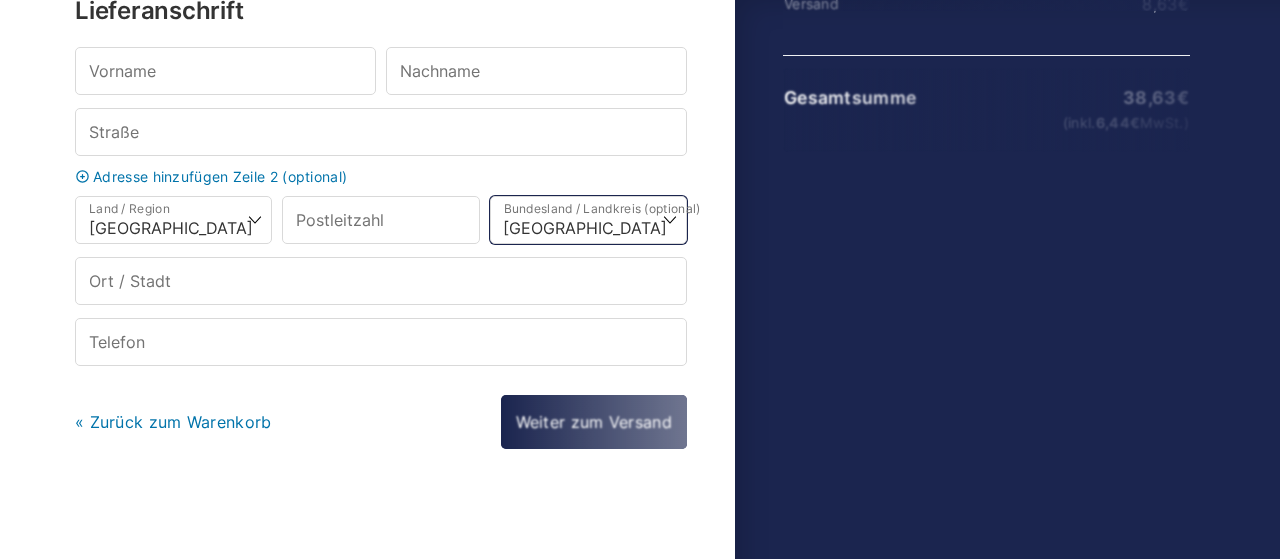 scroll, scrollTop: 340, scrollLeft: 0, axis: vertical 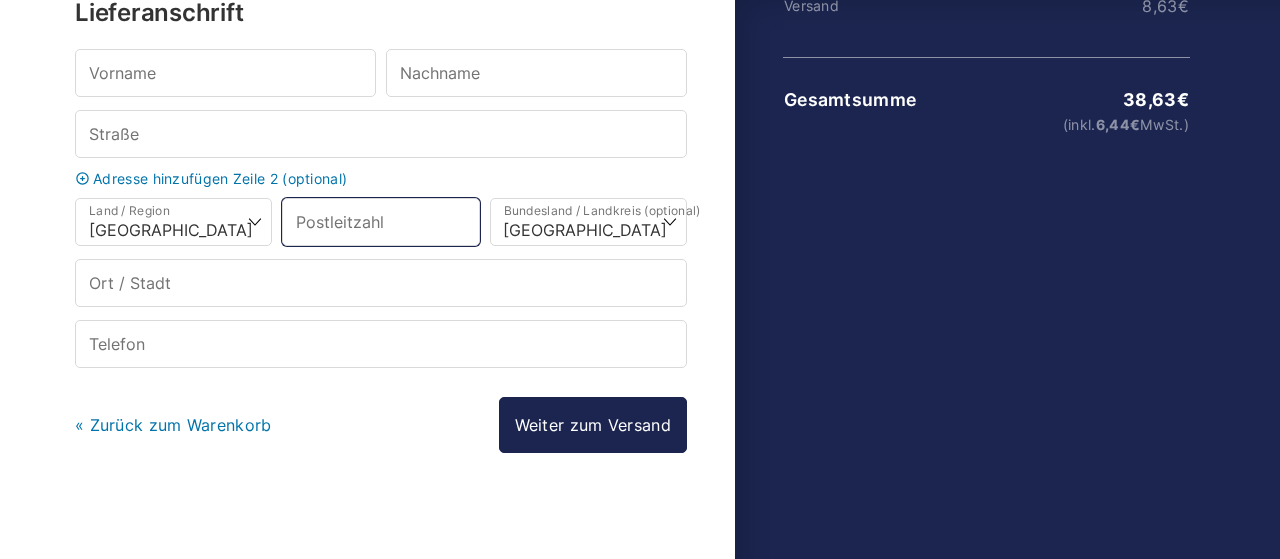 click on "Postleitzahl   *" at bounding box center [380, 222] 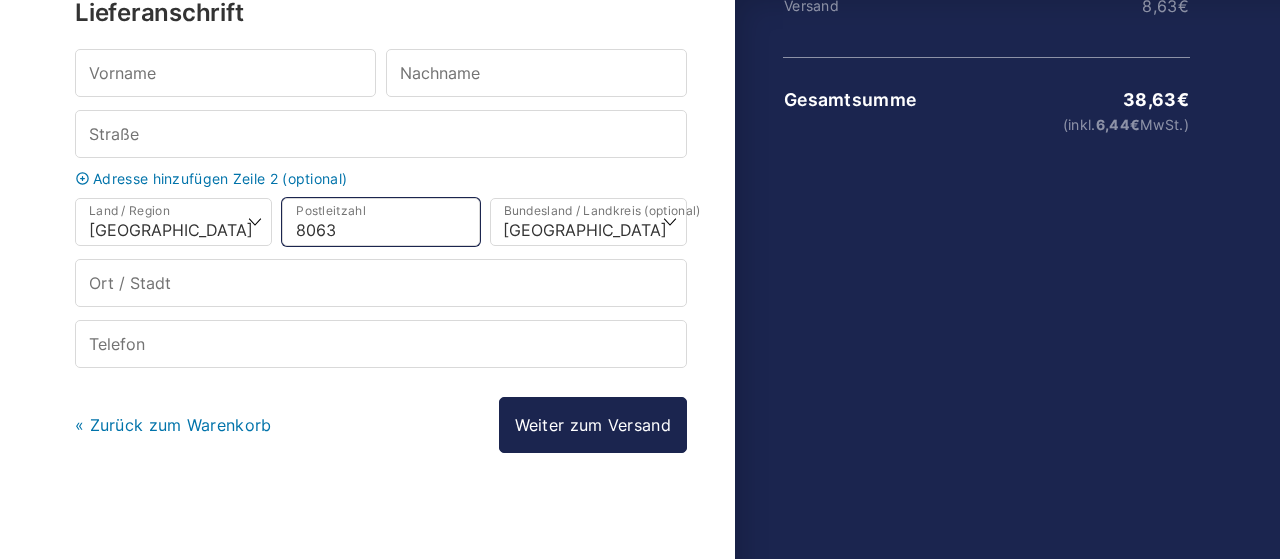type on "80637" 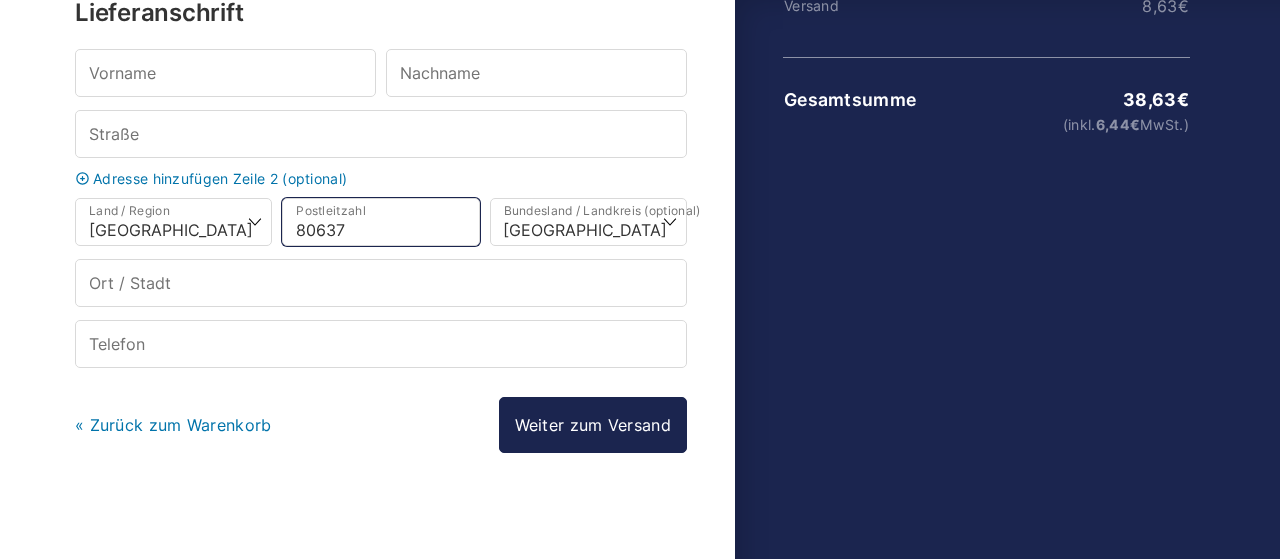select 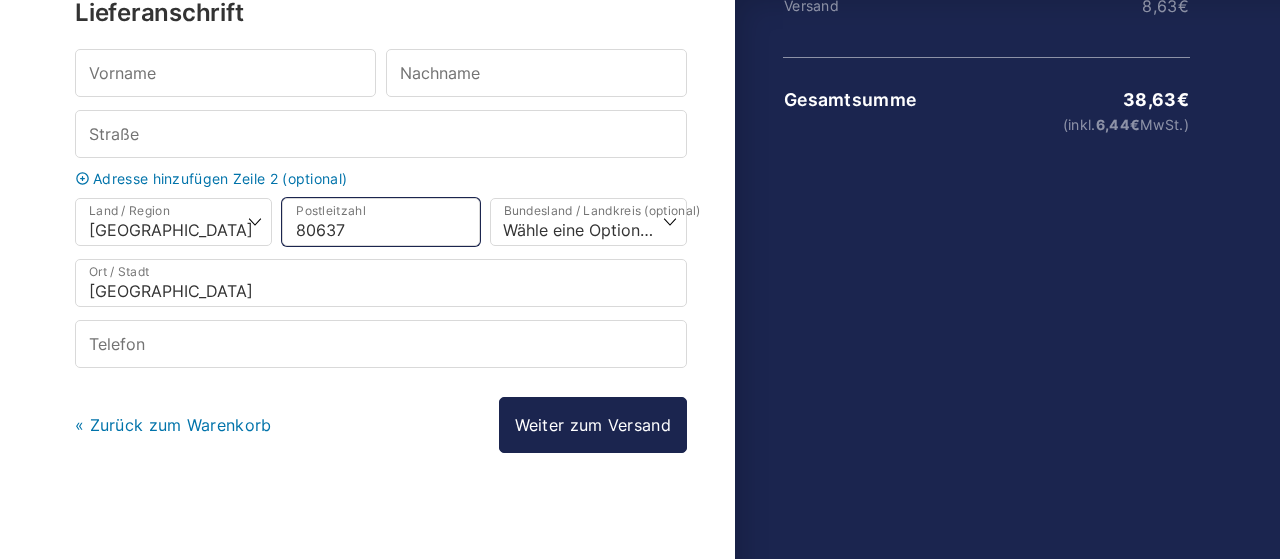 type on "80637" 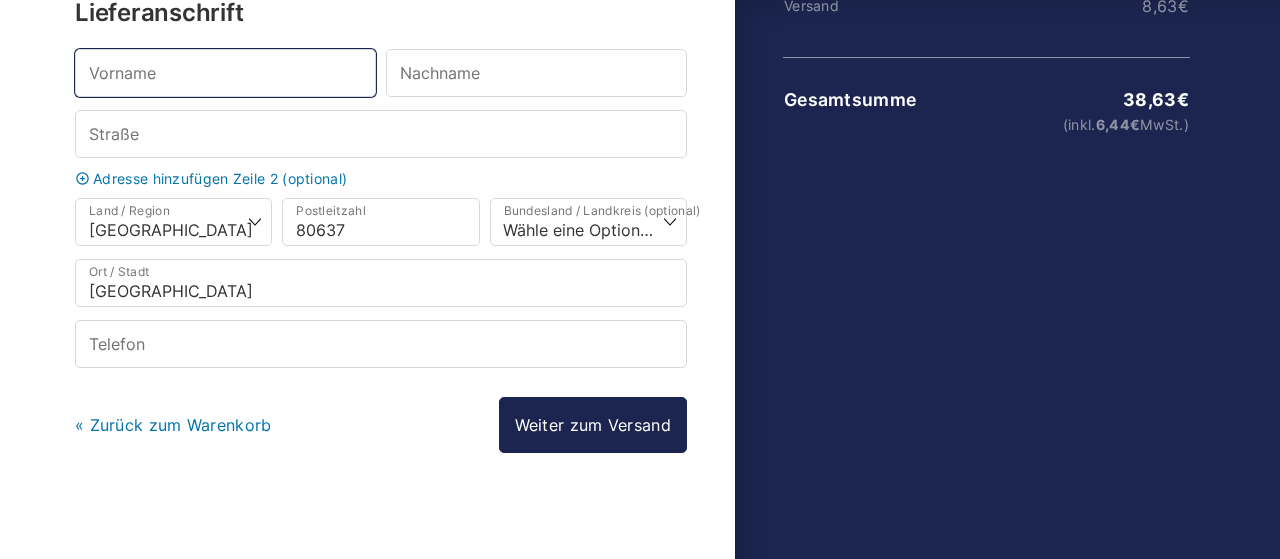 select 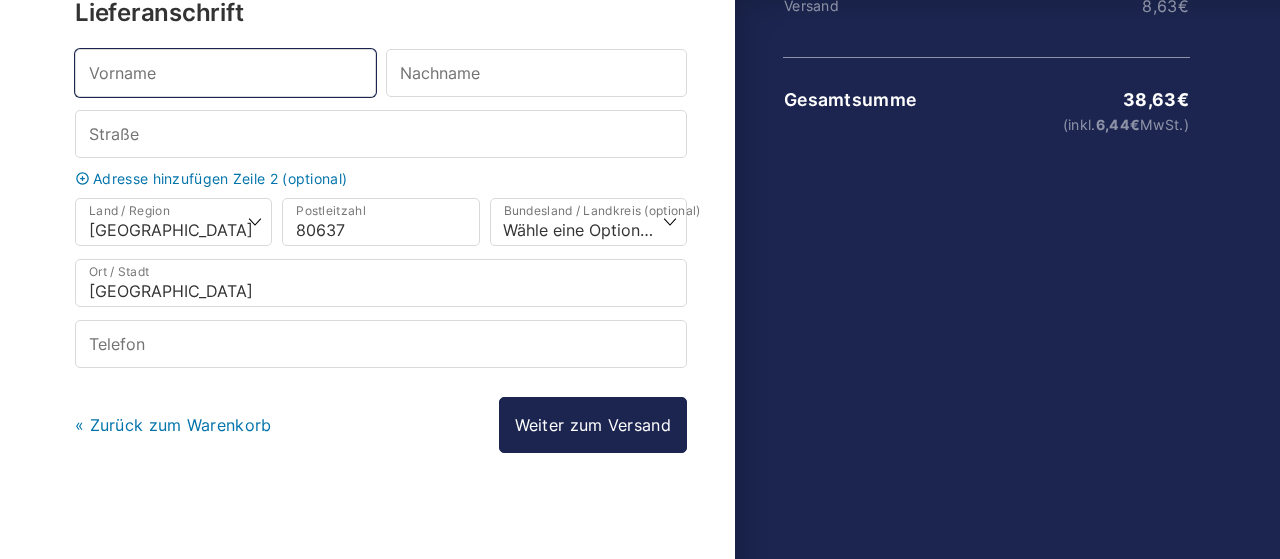 click on "Vorname  *" at bounding box center (225, 73) 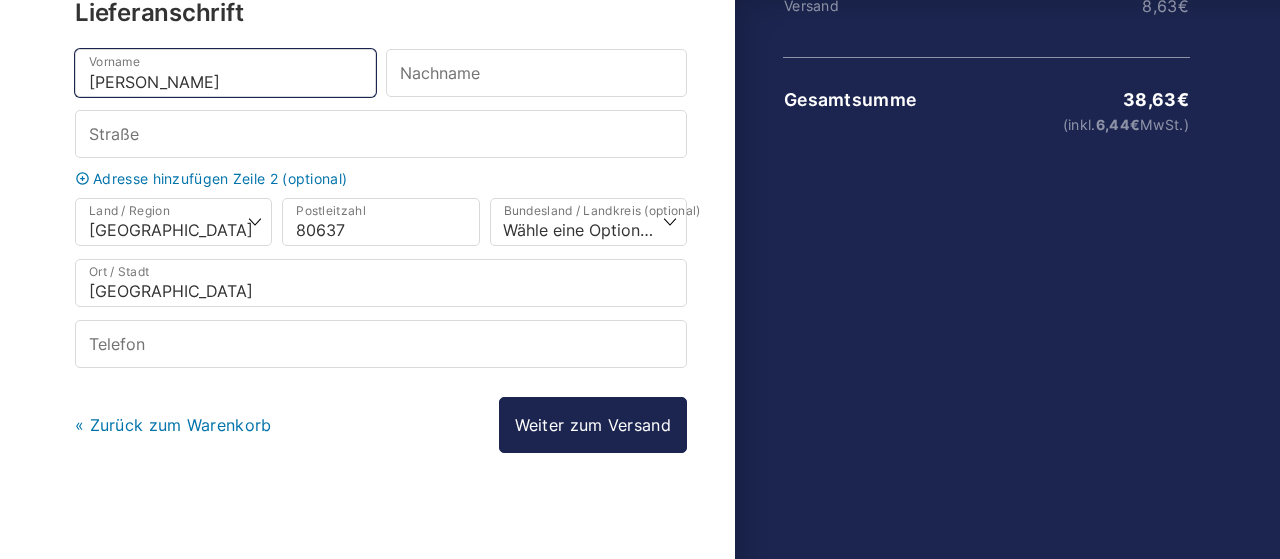 type on "[PERSON_NAME]" 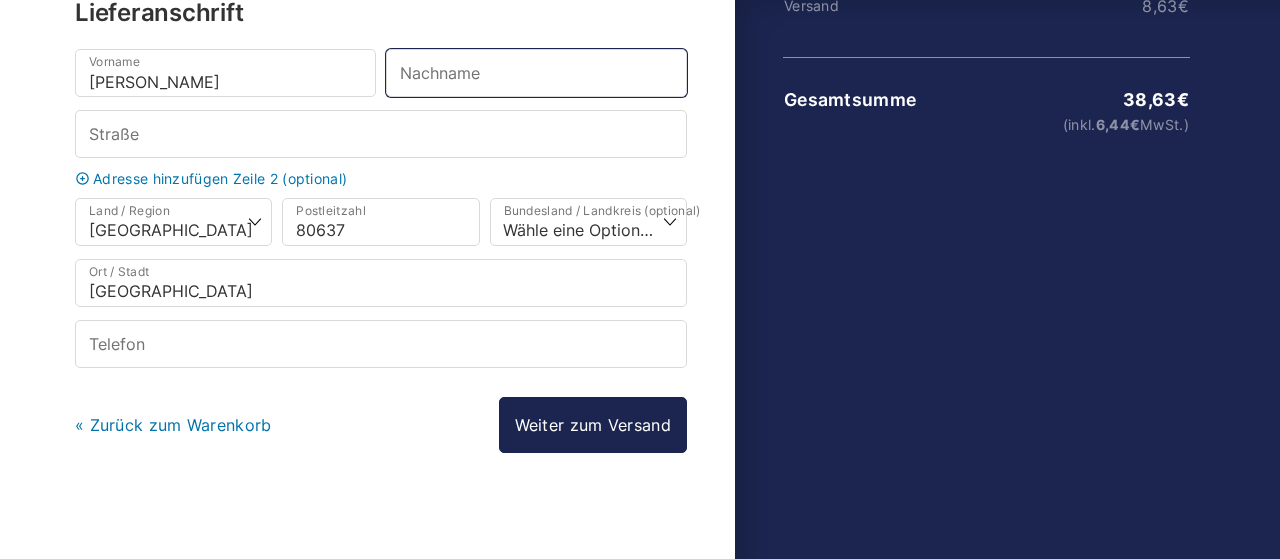click on "Nachname  *" at bounding box center [536, 73] 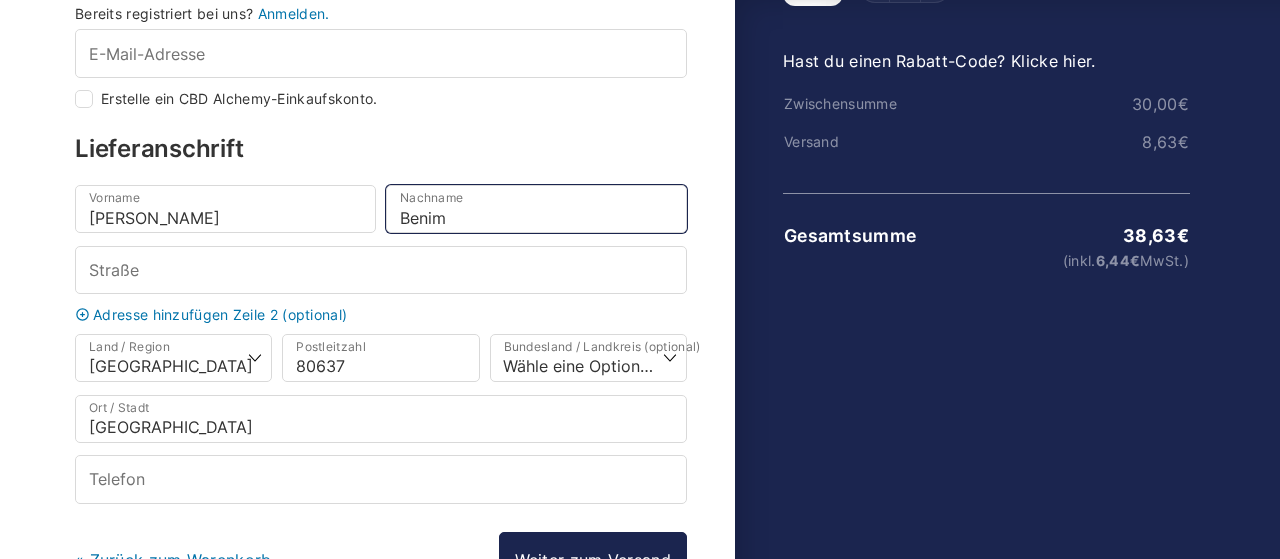 scroll, scrollTop: 342, scrollLeft: 0, axis: vertical 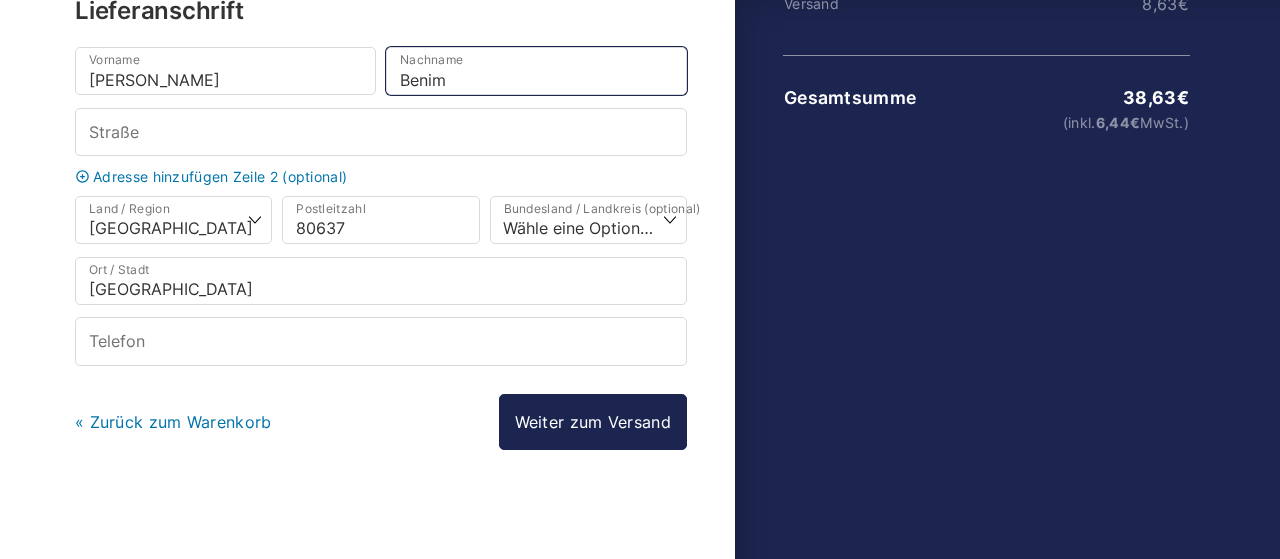 type on "Benim" 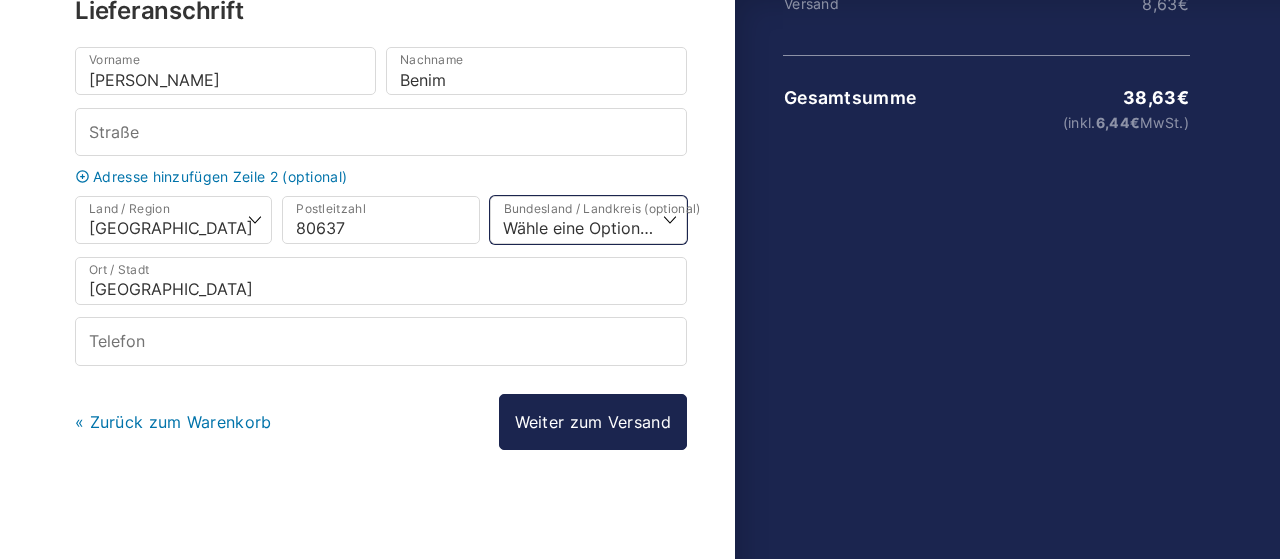 click on "Wähle eine Option… [GEOGRAPHIC_DATA] [GEOGRAPHIC_DATA] [GEOGRAPHIC_DATA] [GEOGRAPHIC_DATA] [GEOGRAPHIC_DATA] [GEOGRAPHIC_DATA] [GEOGRAPHIC_DATA] [GEOGRAPHIC_DATA] [GEOGRAPHIC_DATA] [GEOGRAPHIC_DATA] [GEOGRAPHIC_DATA] [GEOGRAPHIC_DATA] [GEOGRAPHIC_DATA] [GEOGRAPHIC_DATA] [GEOGRAPHIC_DATA] [GEOGRAPHIC_DATA]" at bounding box center (588, 220) 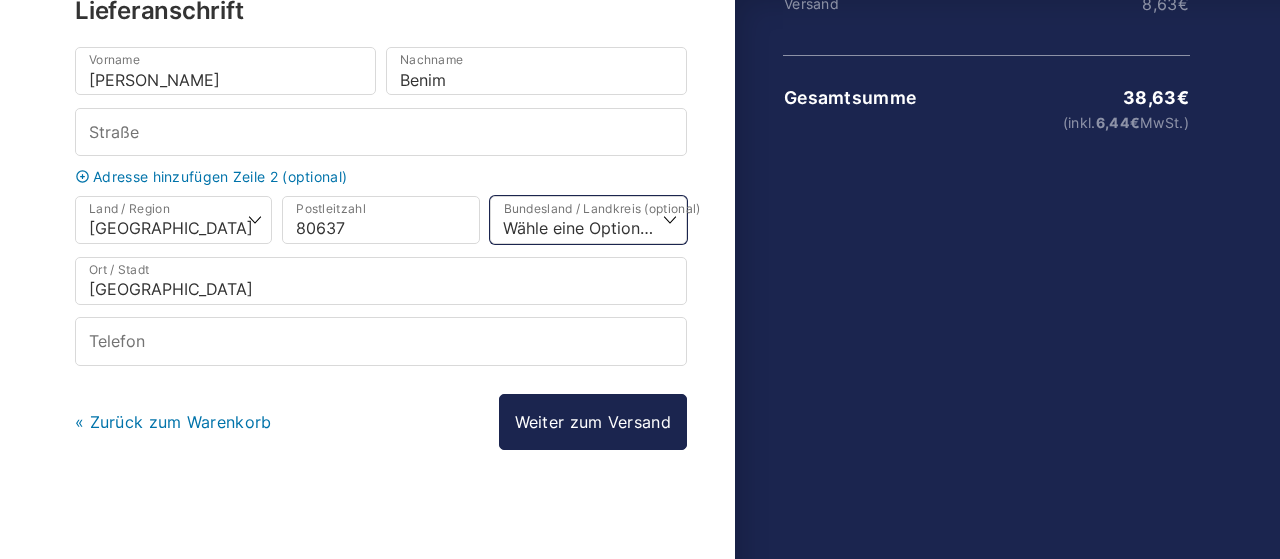 select on "DE-BY" 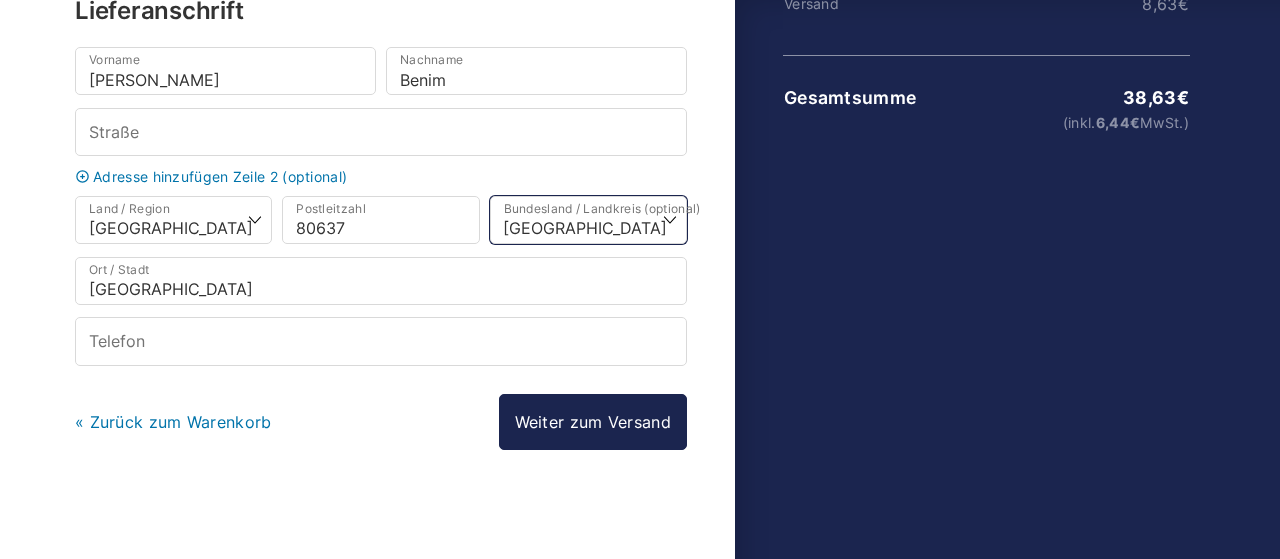 click on "[GEOGRAPHIC_DATA]" at bounding box center (0, 0) 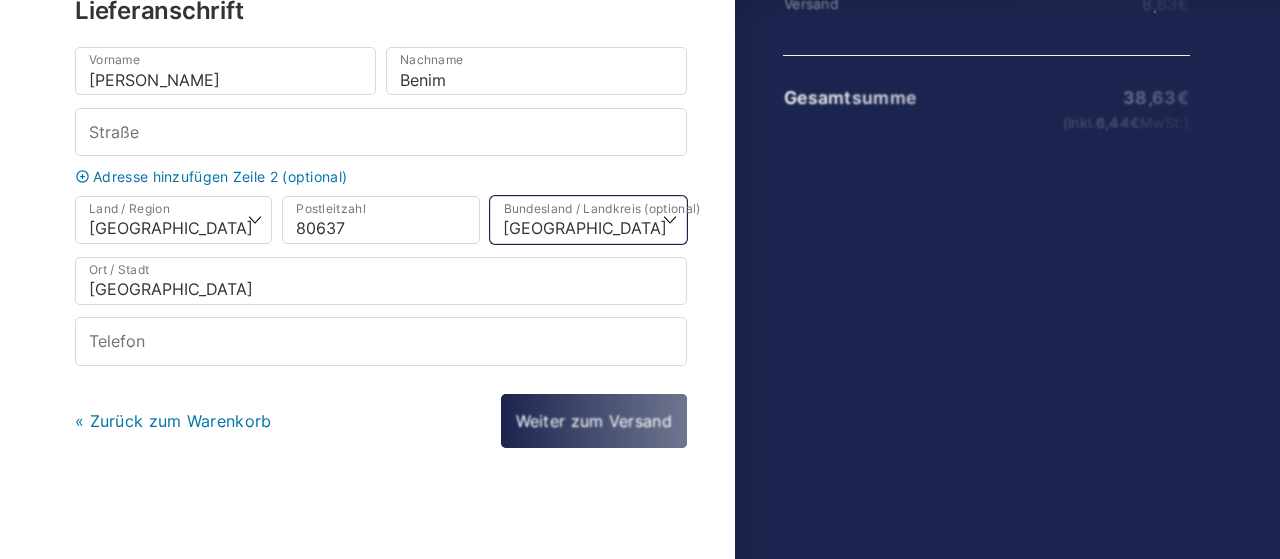 scroll, scrollTop: 340, scrollLeft: 0, axis: vertical 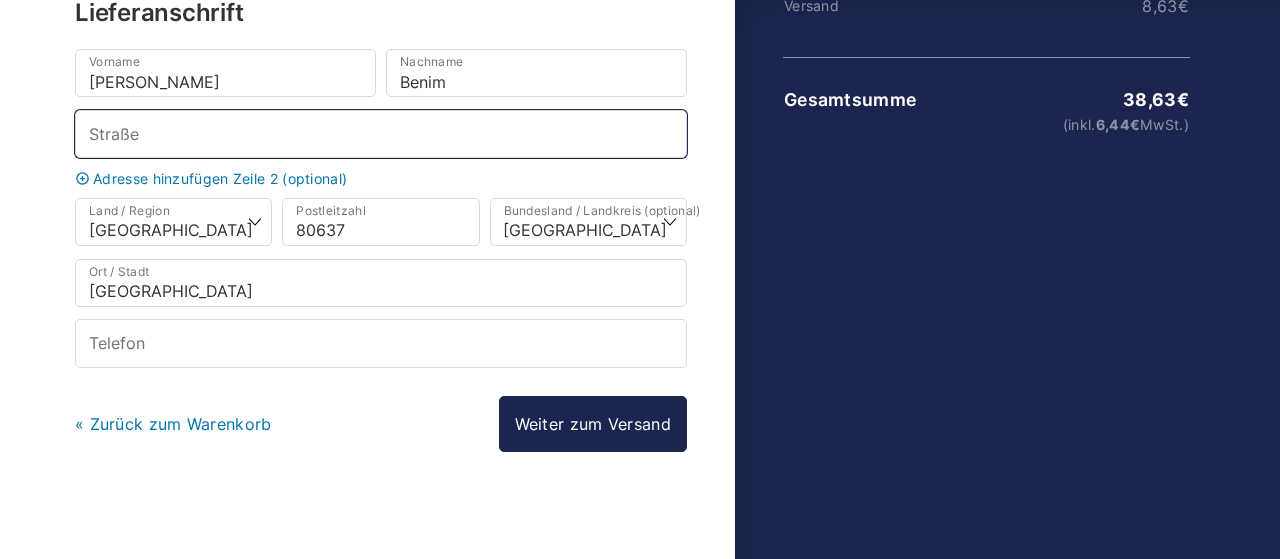 click on "Straße   *" at bounding box center [381, 134] 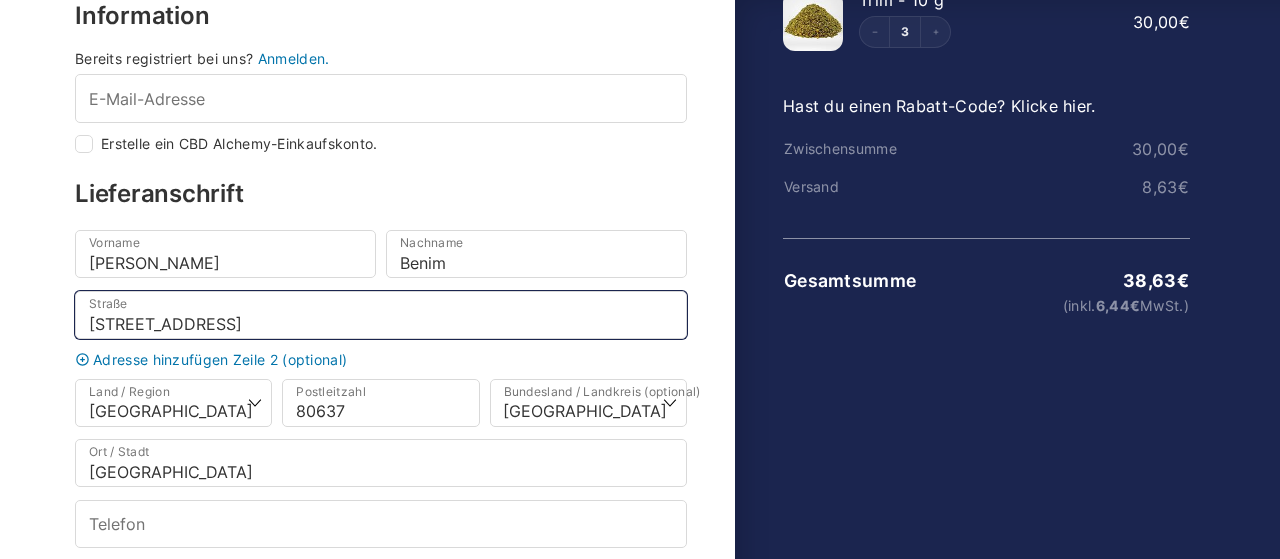 scroll, scrollTop: 152, scrollLeft: 0, axis: vertical 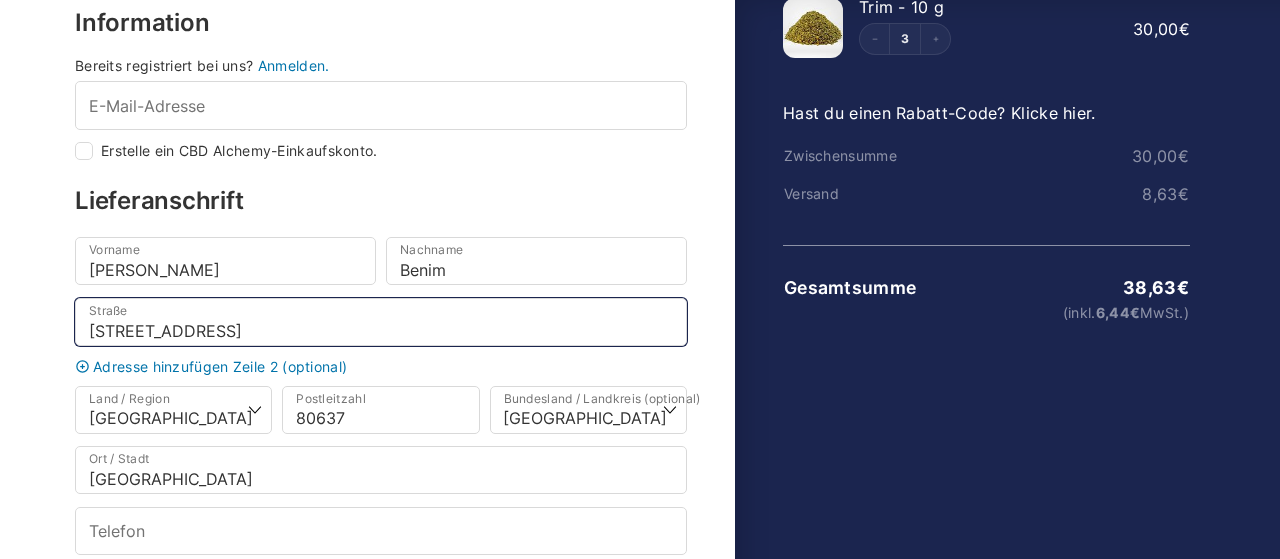 type on "[STREET_ADDRESS]" 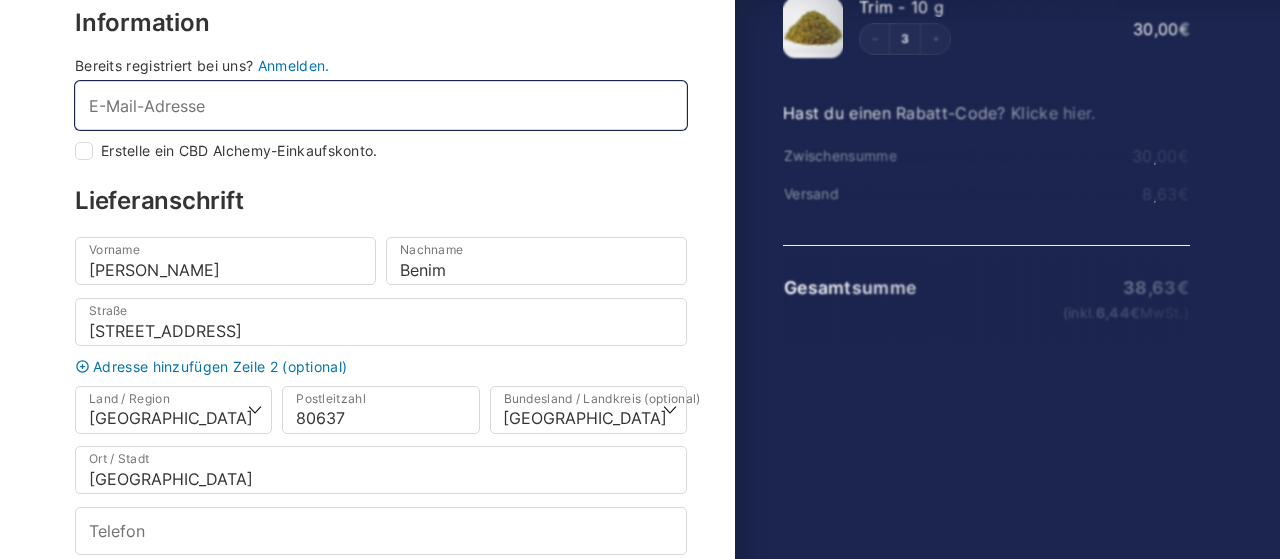 click on "E-Mail-Adresse  *" at bounding box center [381, 105] 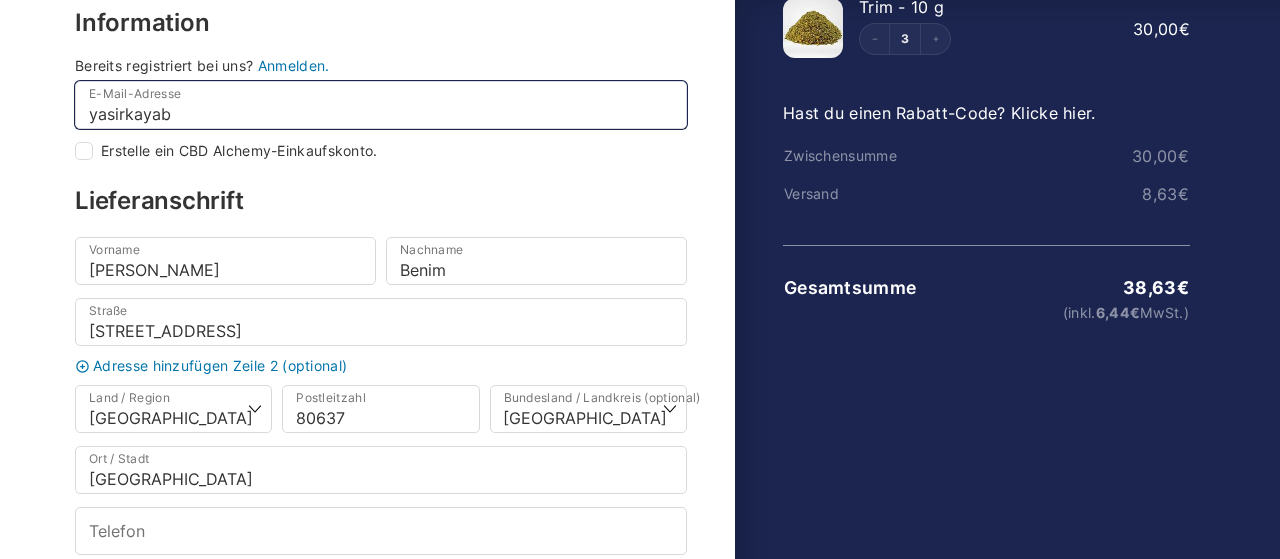 type on "yasirkayabe" 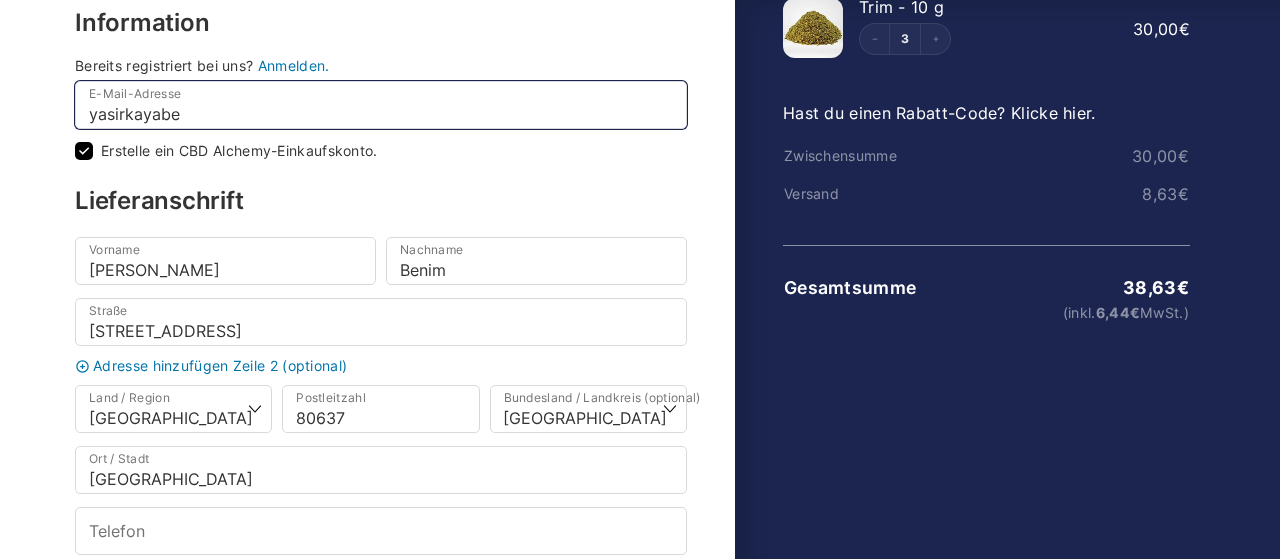 checkbox on "true" 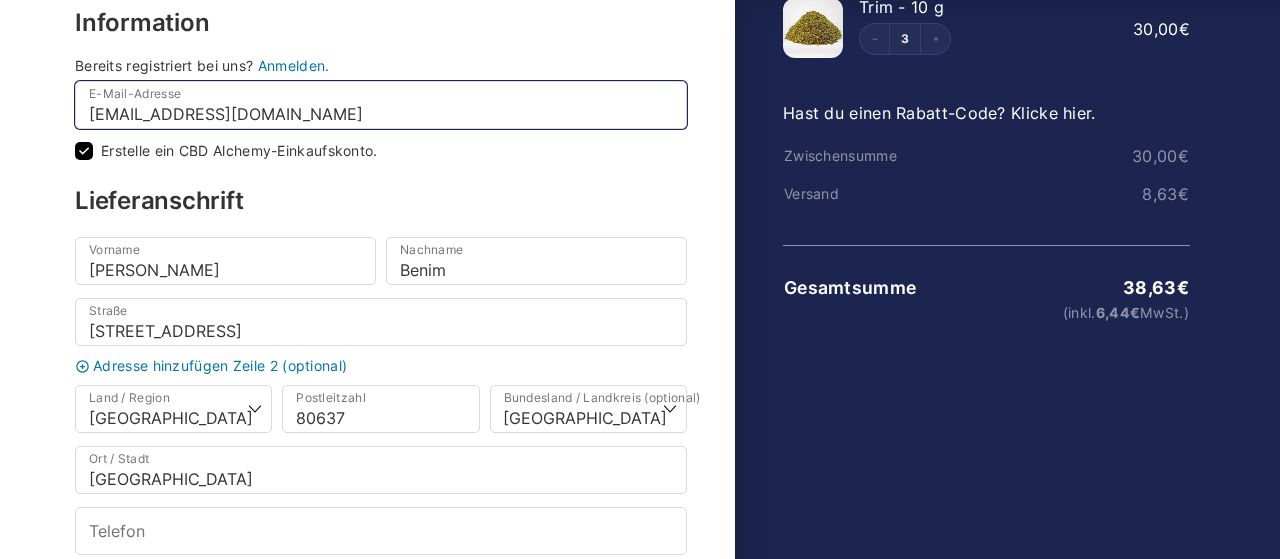type on "[EMAIL_ADDRESS][DOMAIN_NAME]" 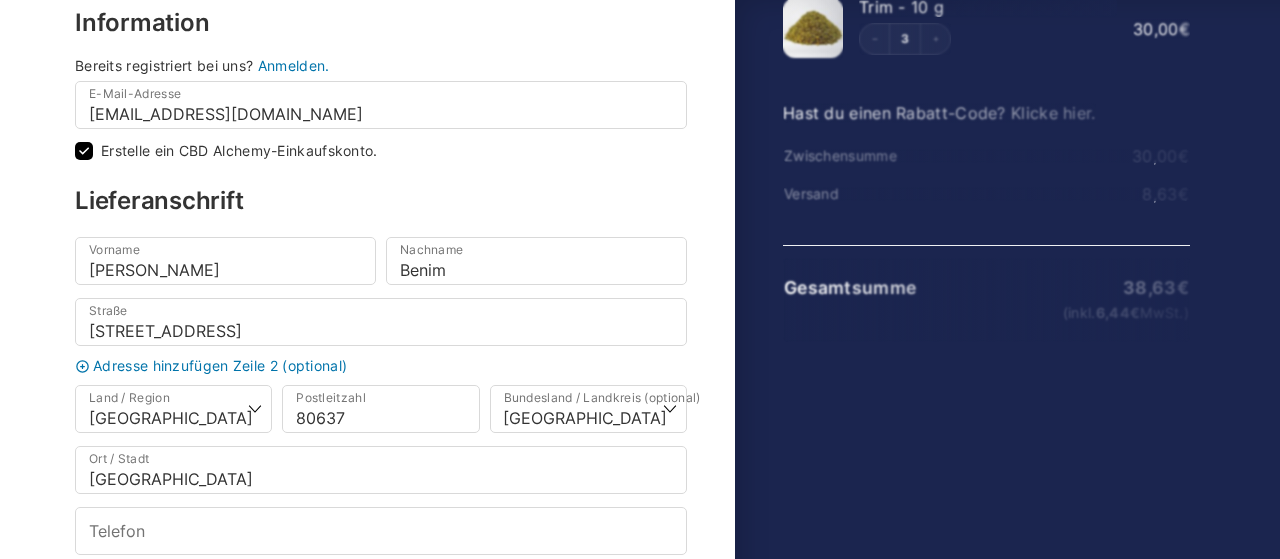 click on "Erstelle ein CBD Alchemy-Einkaufskonto." at bounding box center (84, 151) 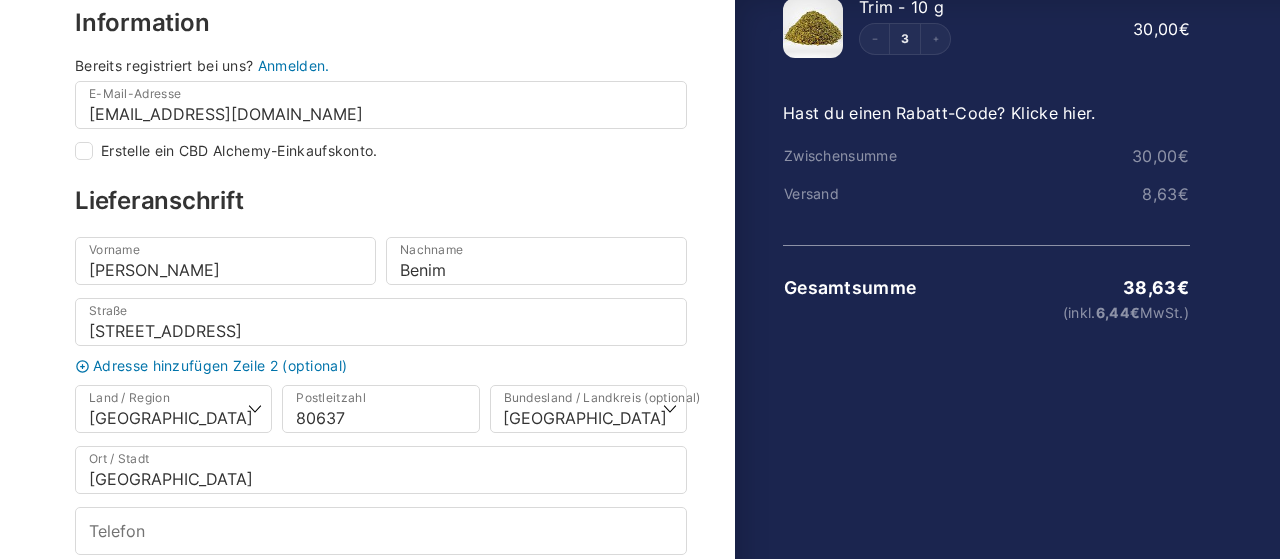 click on "Erstelle ein CBD Alchemy-Einkaufskonto." at bounding box center (84, 151) 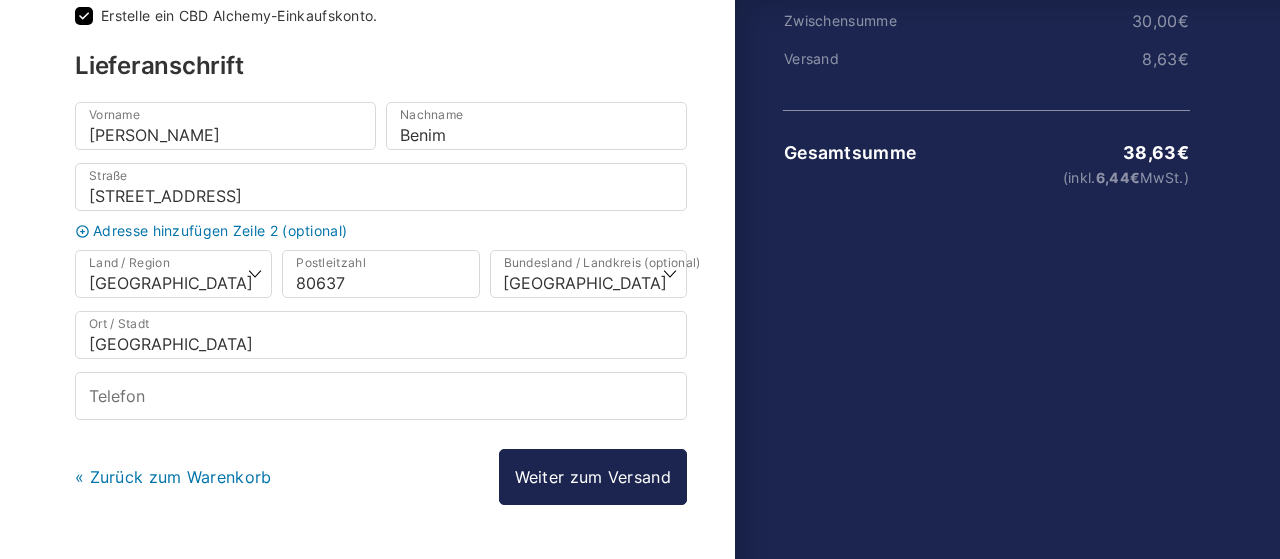 scroll, scrollTop: 341, scrollLeft: 0, axis: vertical 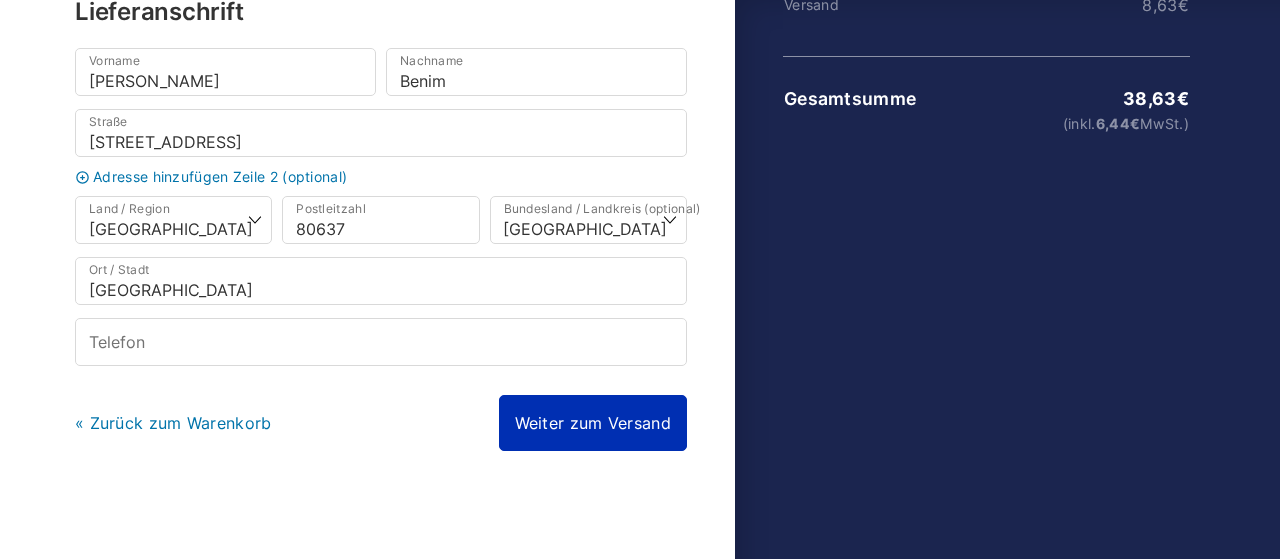 click on "Weiter zum Versand" at bounding box center (593, 423) 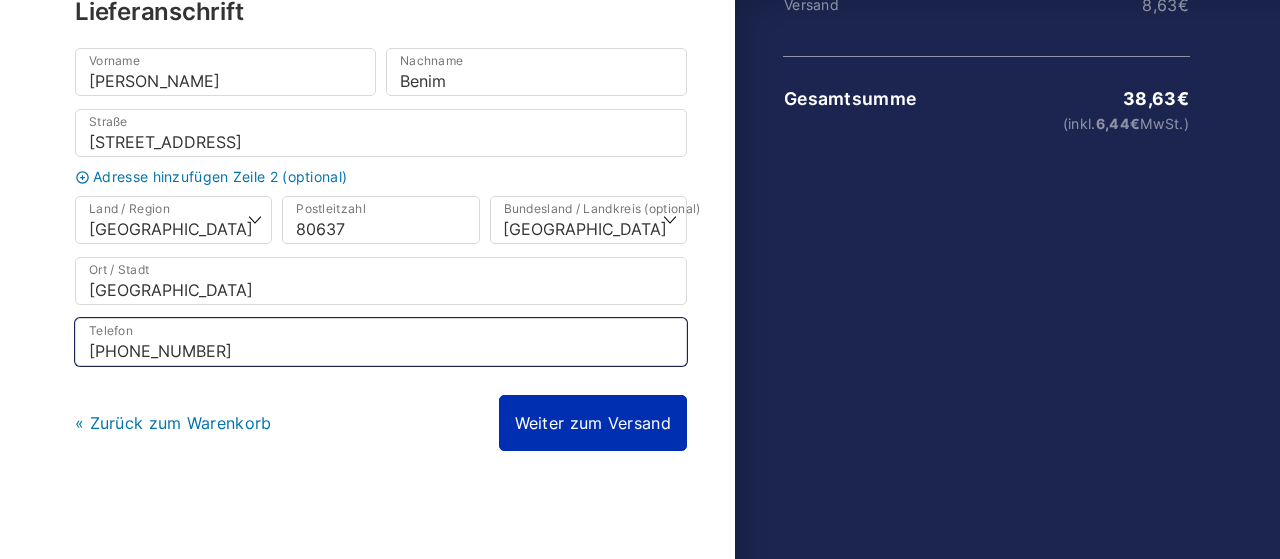 type on "[PHONE_NUMBER]" 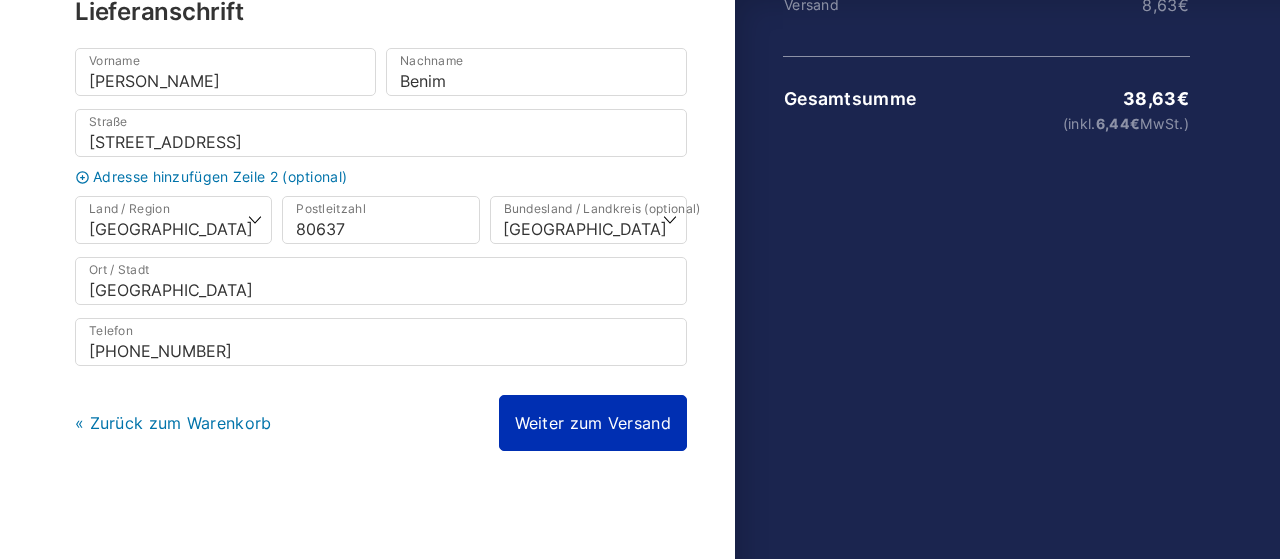 click on "Weiter zum Versand" at bounding box center [593, 423] 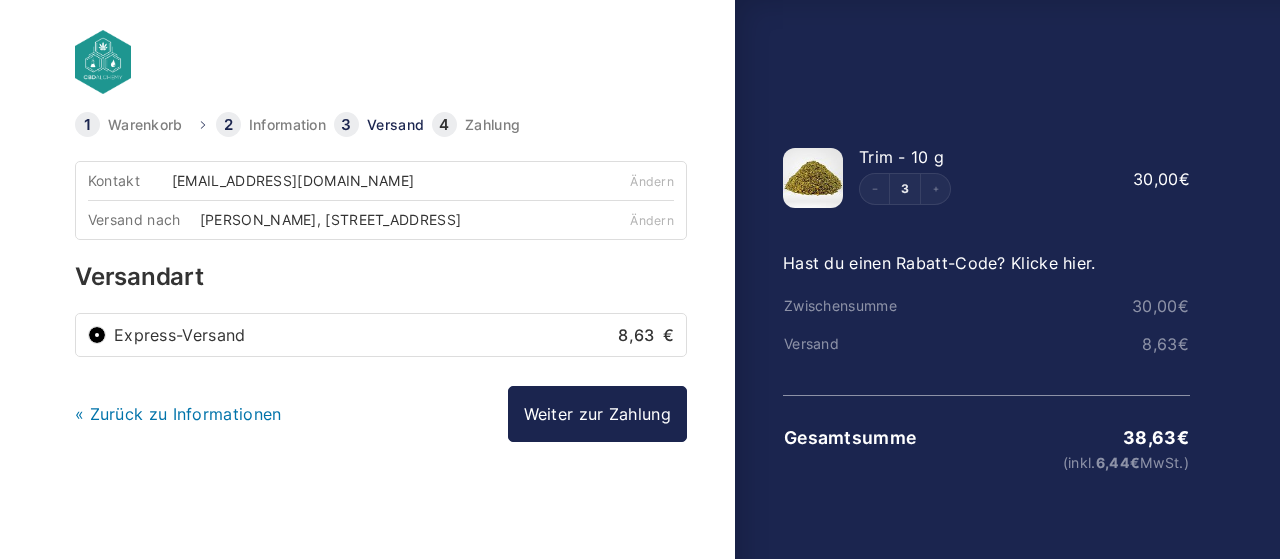 scroll, scrollTop: 0, scrollLeft: 0, axis: both 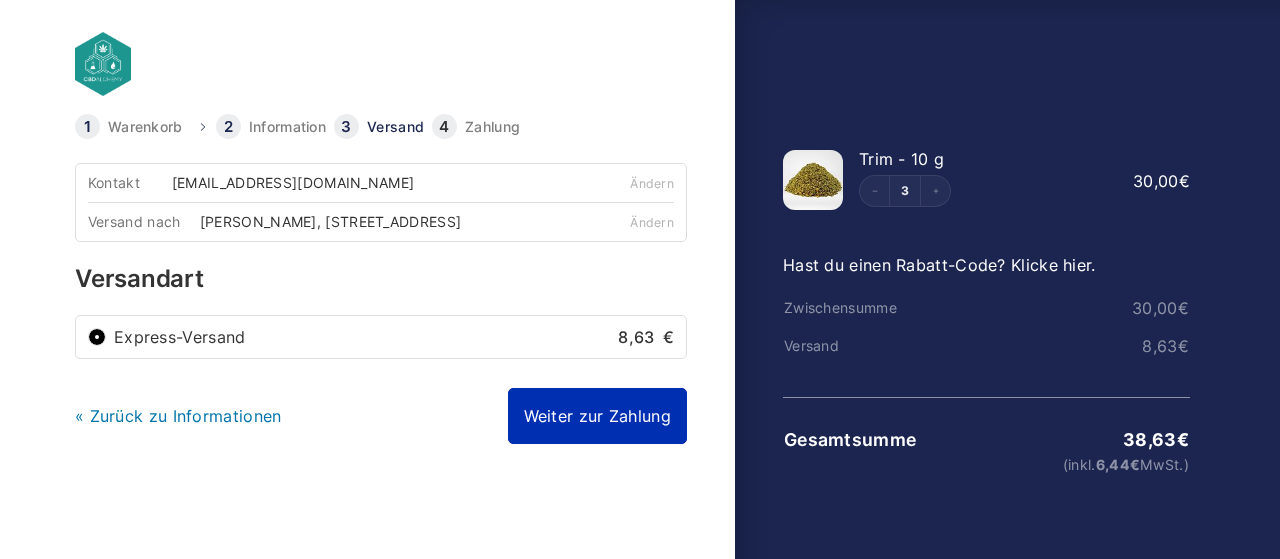 click on "Weiter zur Zahlung" at bounding box center (597, 416) 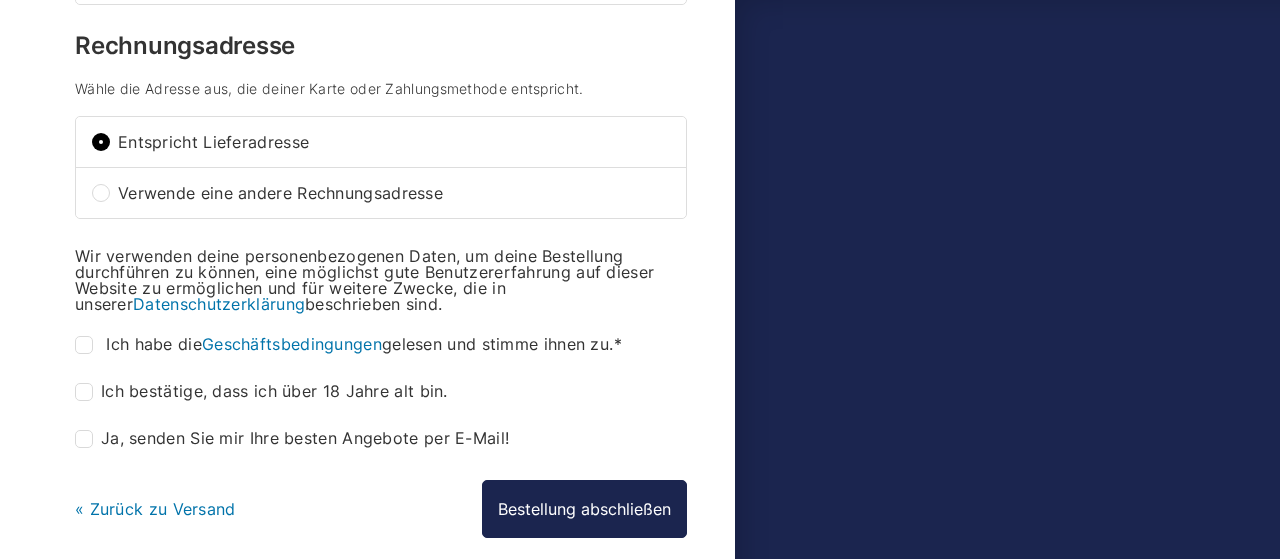 scroll, scrollTop: 727, scrollLeft: 0, axis: vertical 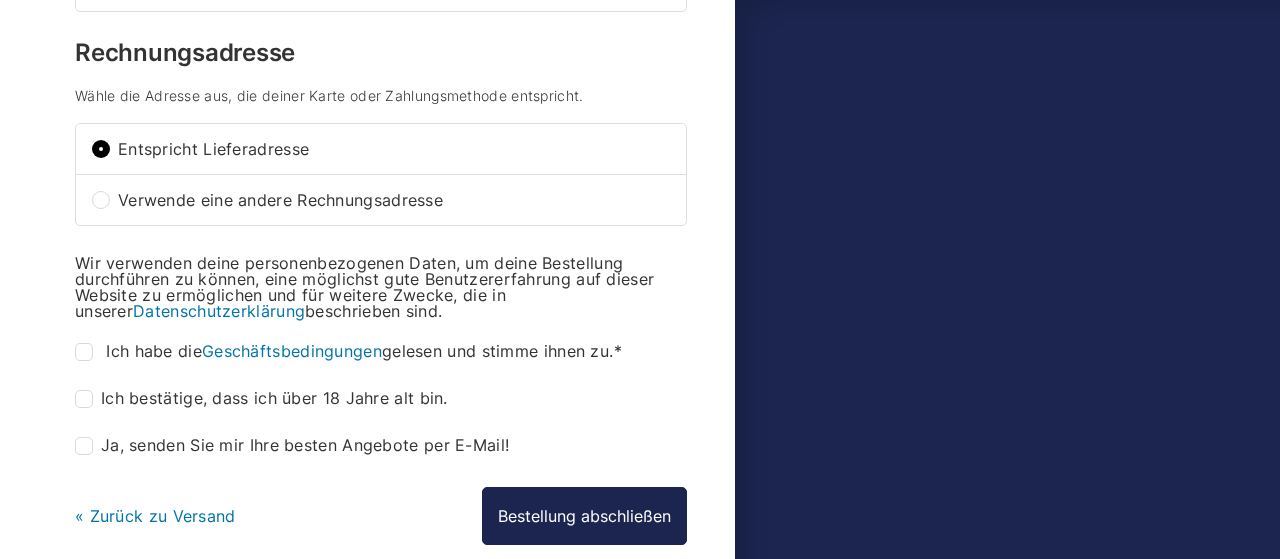 click on "Ich habe die  Geschäftsbedingungen  gelesen und stimme ihnen zu.   *" at bounding box center [84, 352] 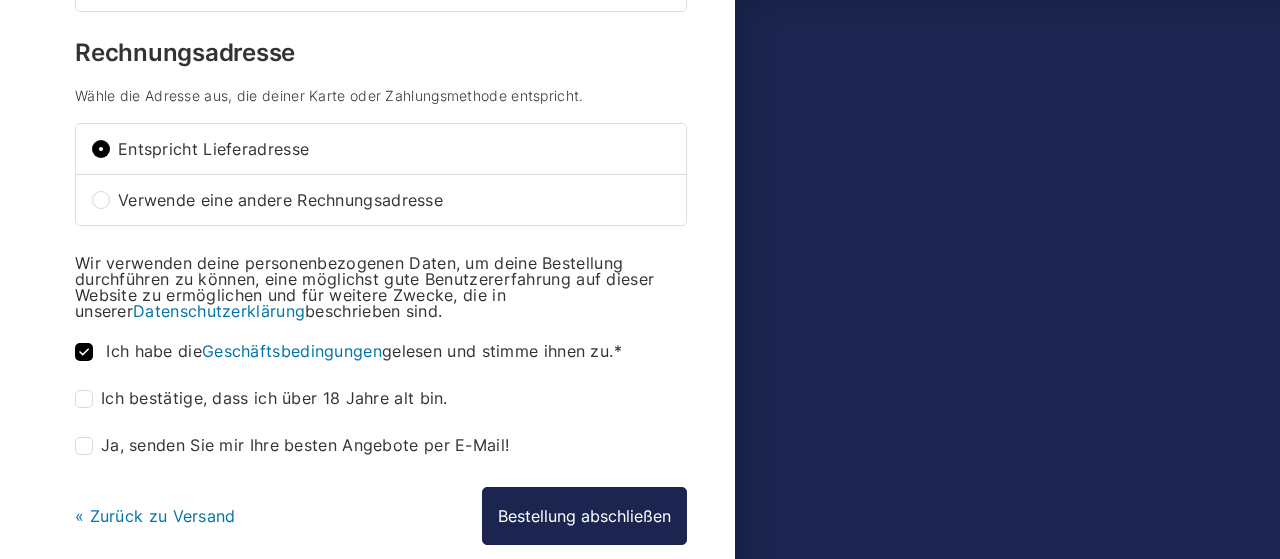click on "Ich bestätige, dass ich über 18 Jahre alt bin.  *" at bounding box center [84, 399] 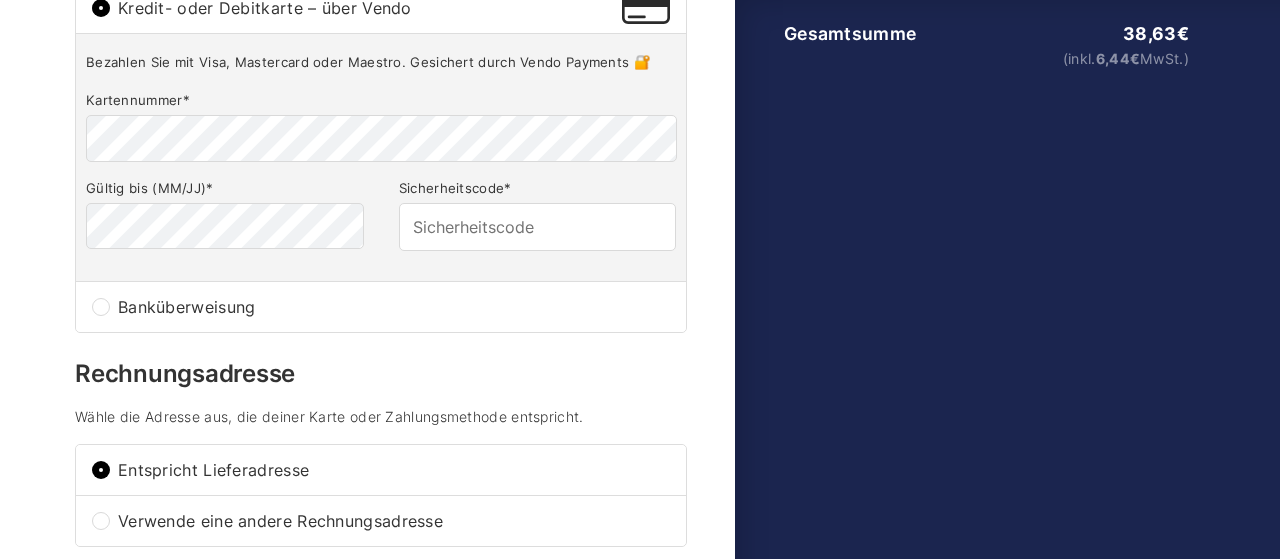 scroll, scrollTop: 402, scrollLeft: 0, axis: vertical 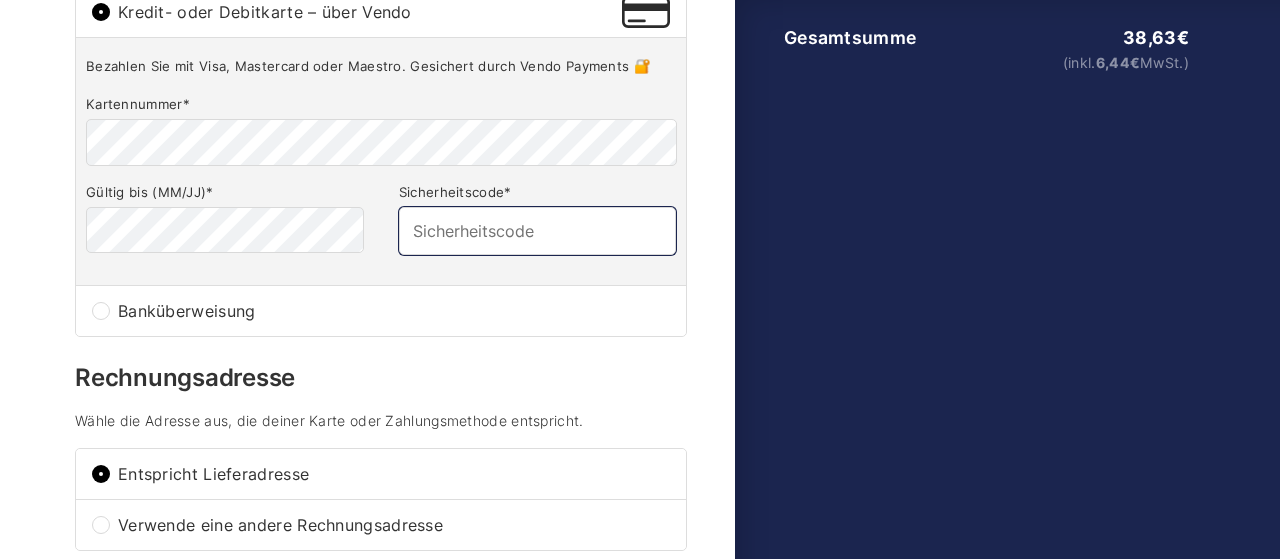 click on "Sicherheitscode  *" at bounding box center [537, 231] 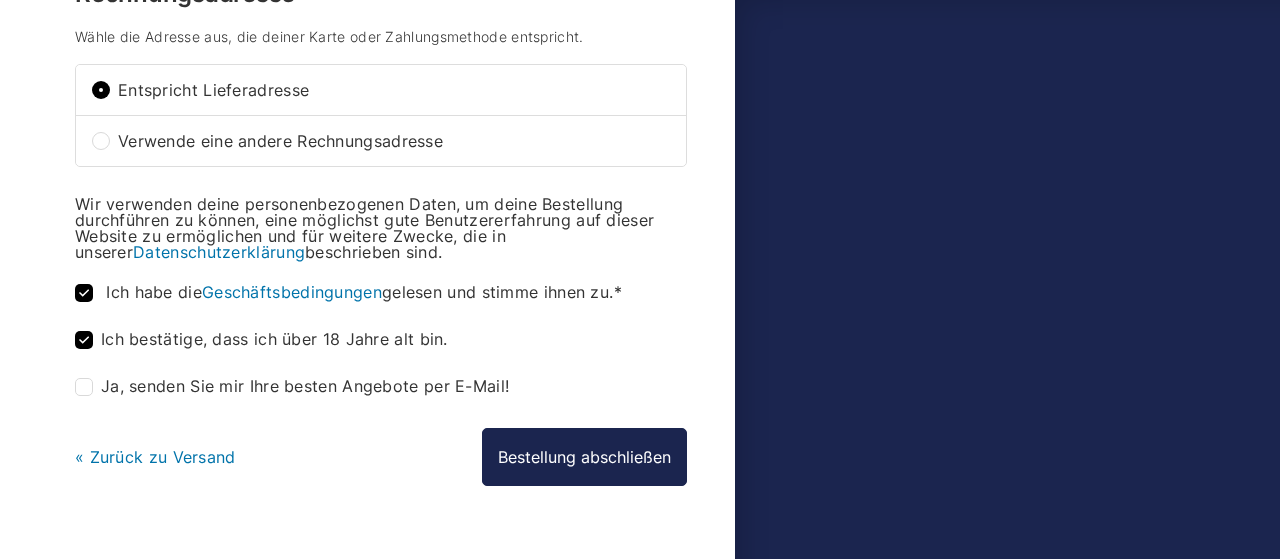 scroll, scrollTop: 796, scrollLeft: 0, axis: vertical 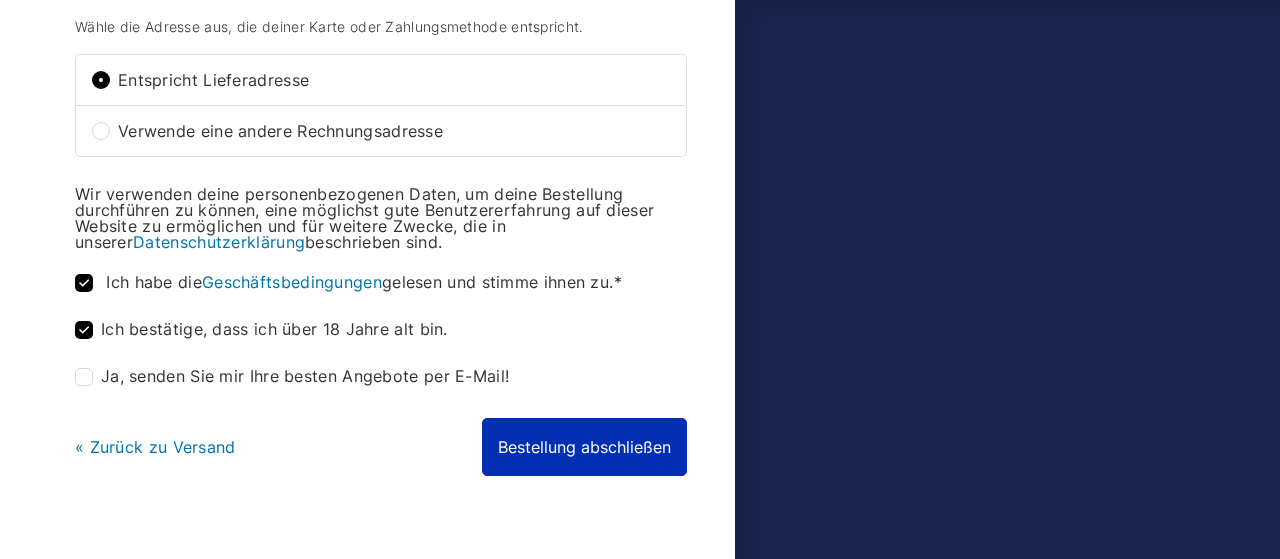 type on "450" 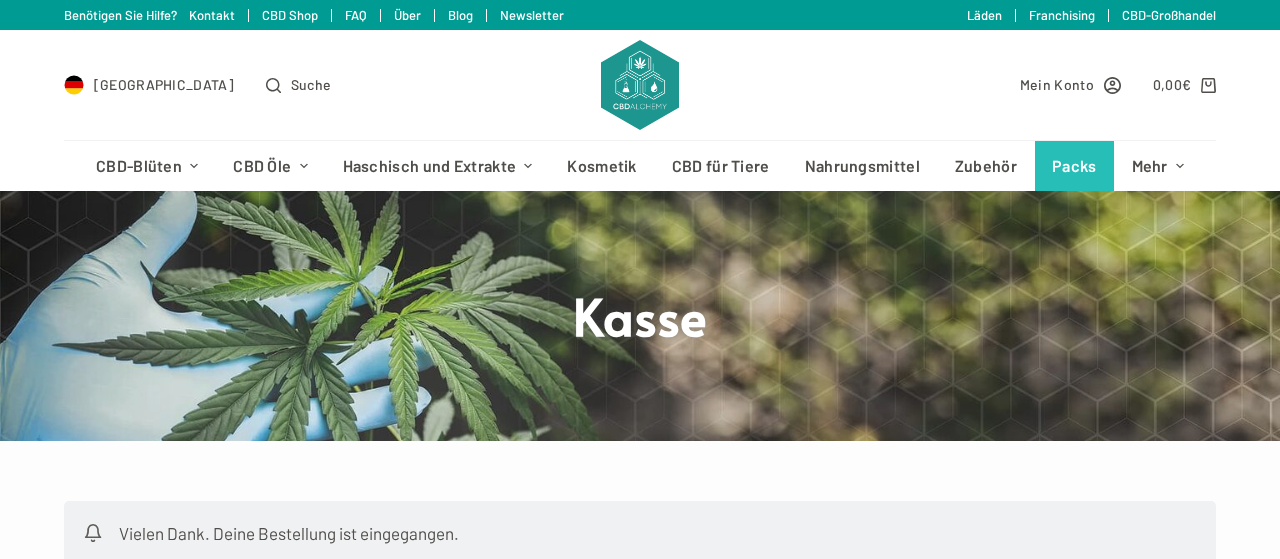 scroll, scrollTop: 0, scrollLeft: 0, axis: both 